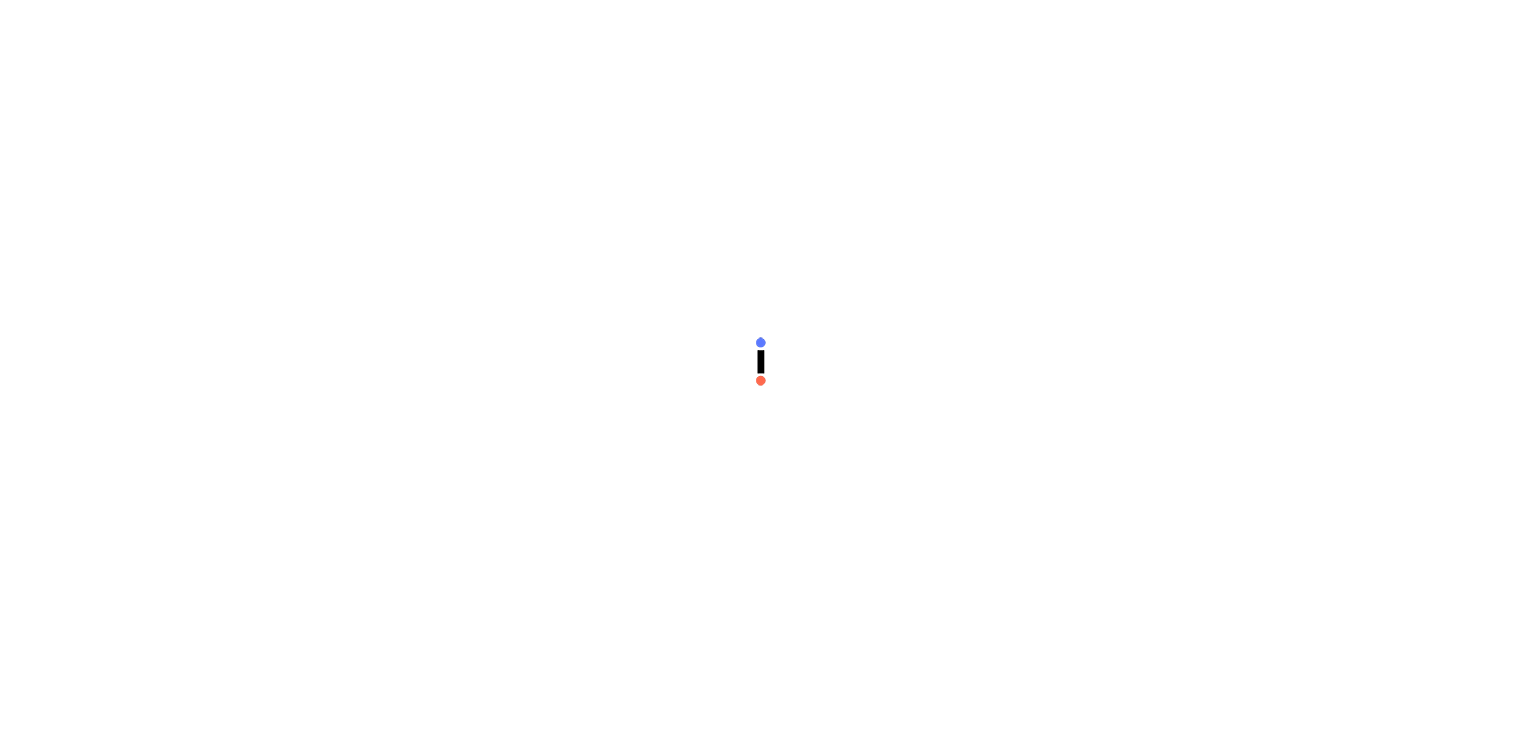 scroll, scrollTop: 0, scrollLeft: 0, axis: both 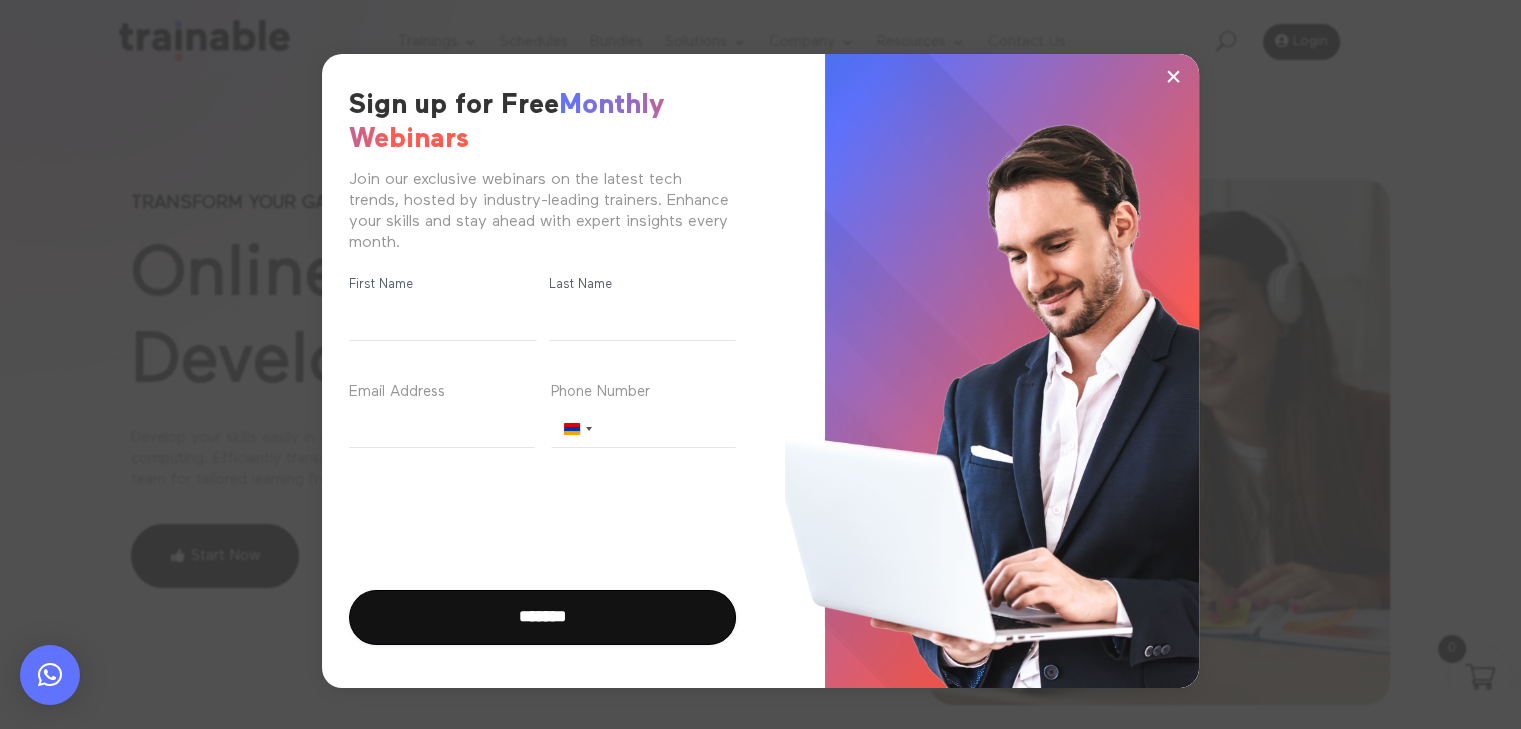 click on "×" at bounding box center [1173, 76] 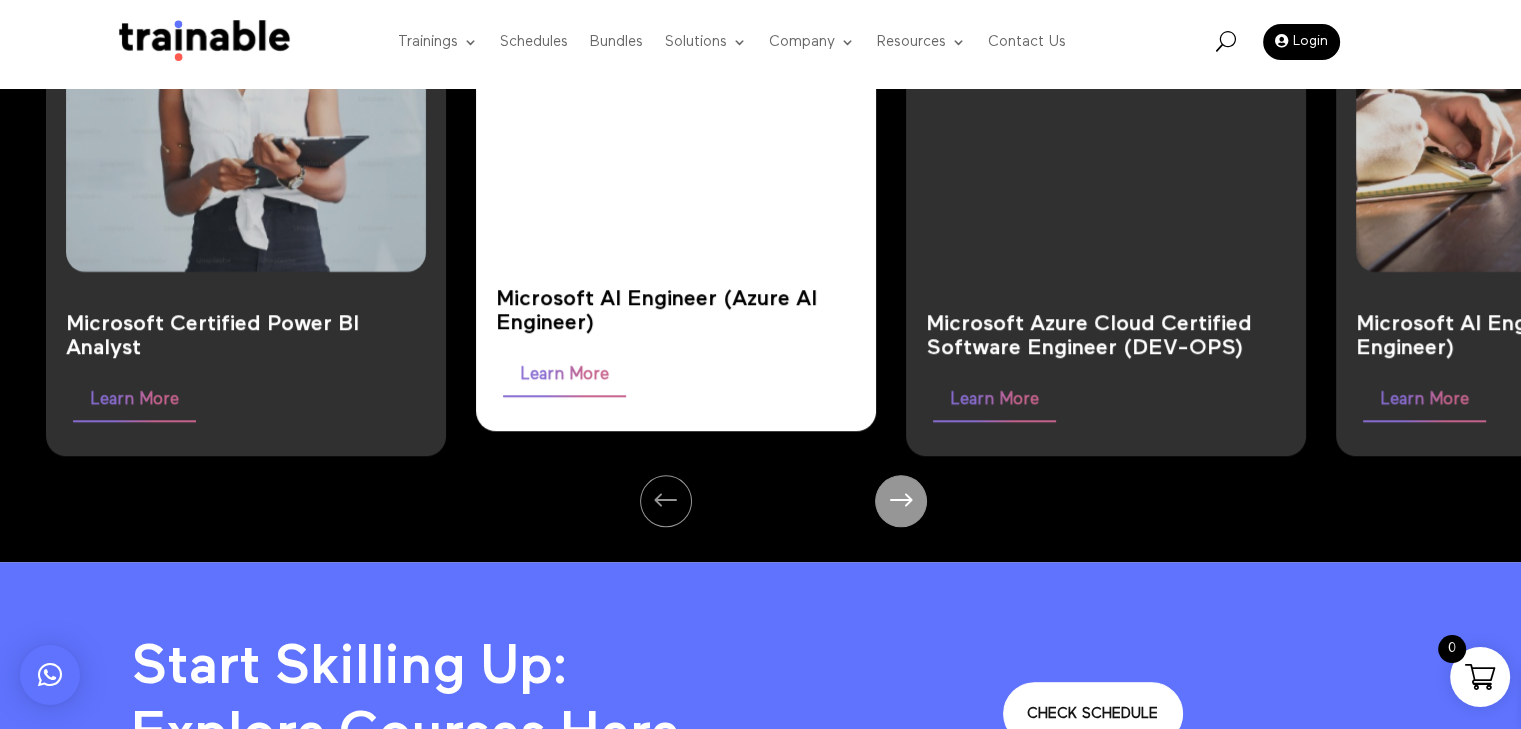 scroll, scrollTop: 1700, scrollLeft: 0, axis: vertical 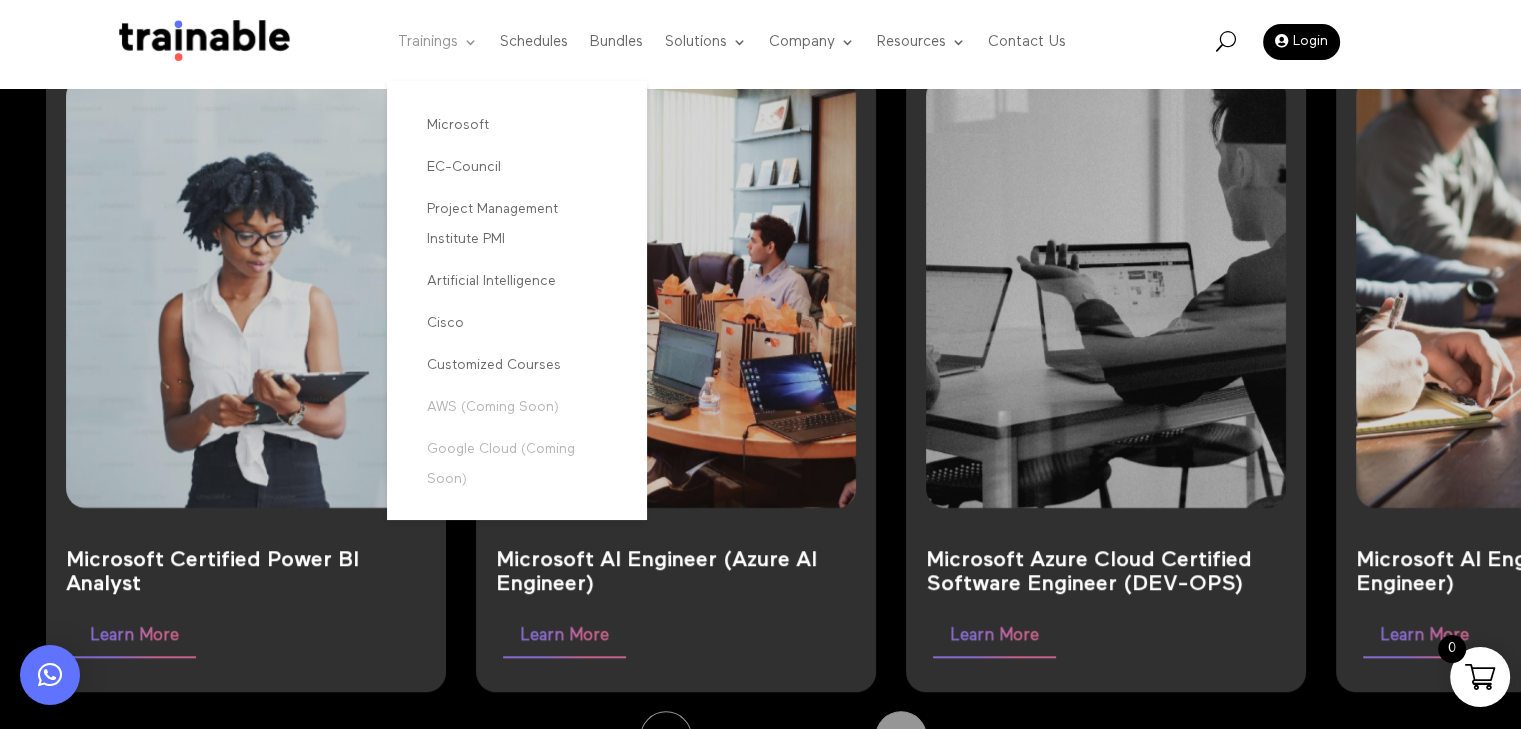 click on "Trainings" at bounding box center [438, 42] 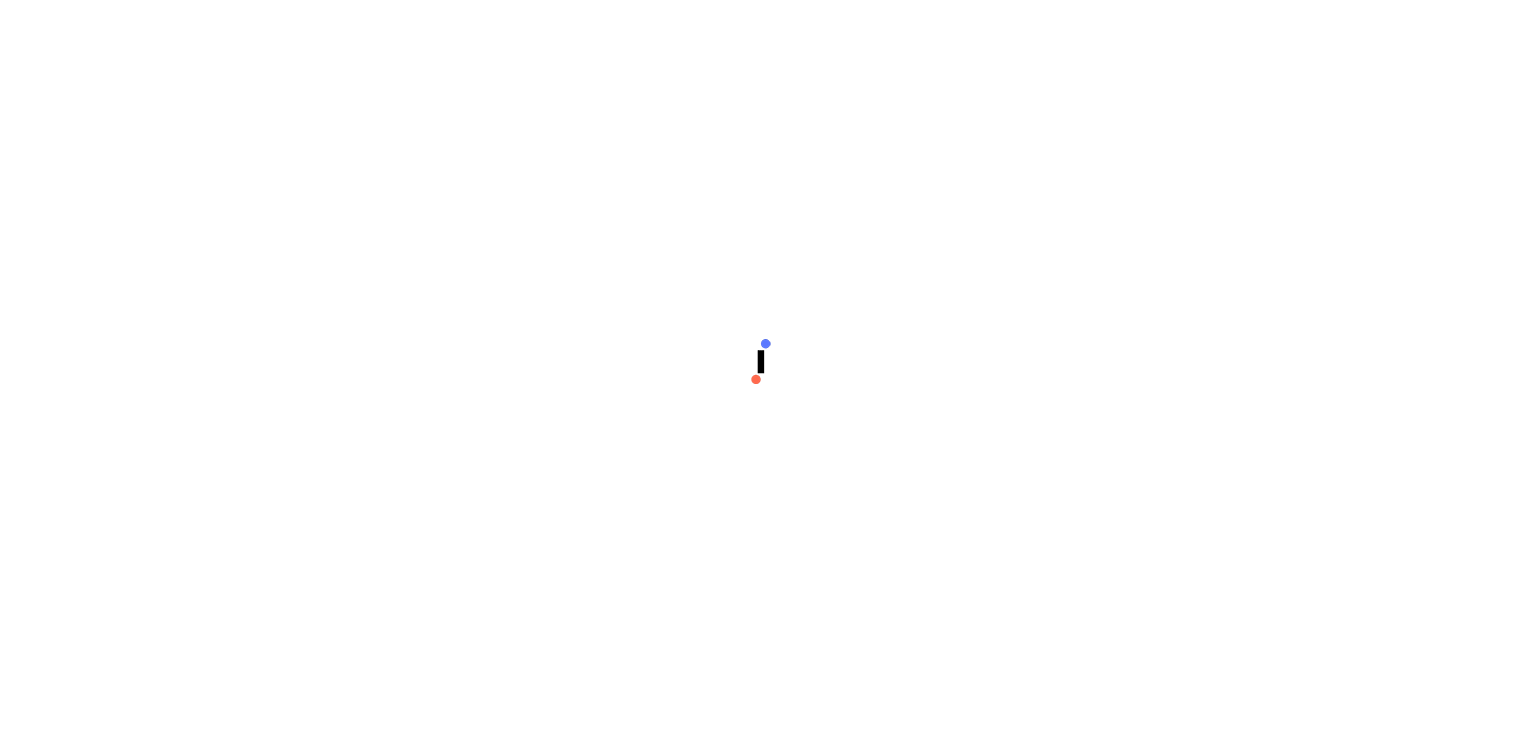 scroll, scrollTop: 0, scrollLeft: 0, axis: both 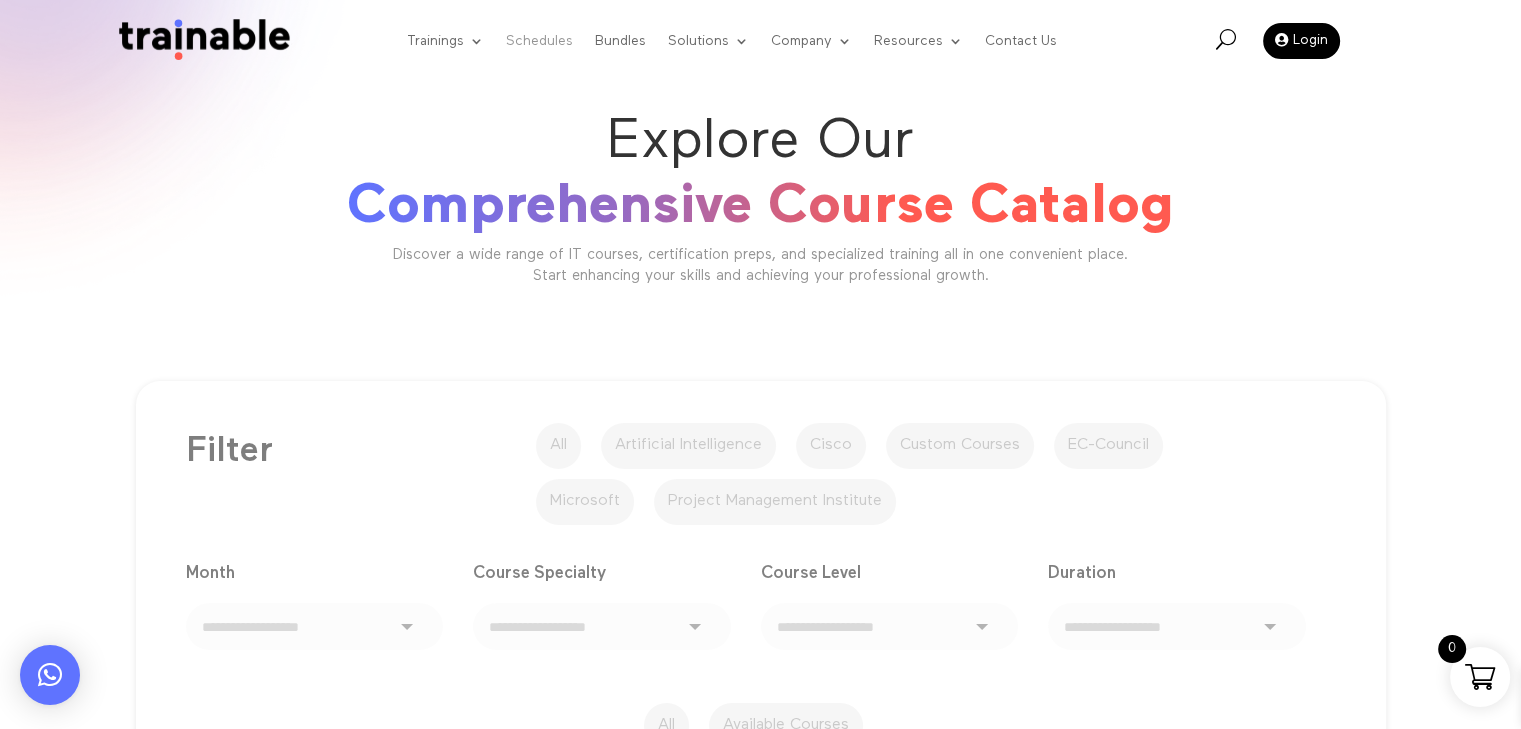 click on "Schedules" at bounding box center (539, 41) 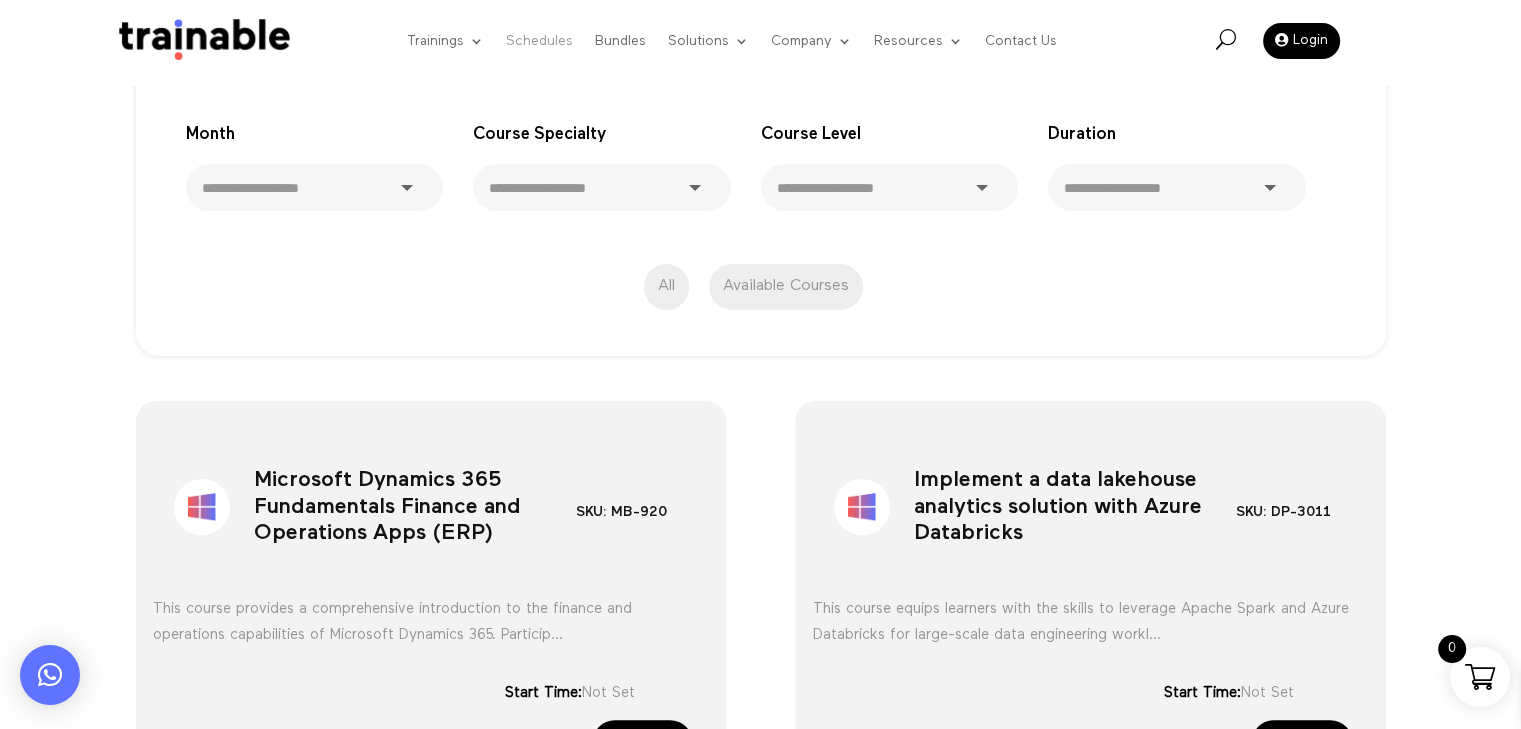 scroll, scrollTop: 500, scrollLeft: 0, axis: vertical 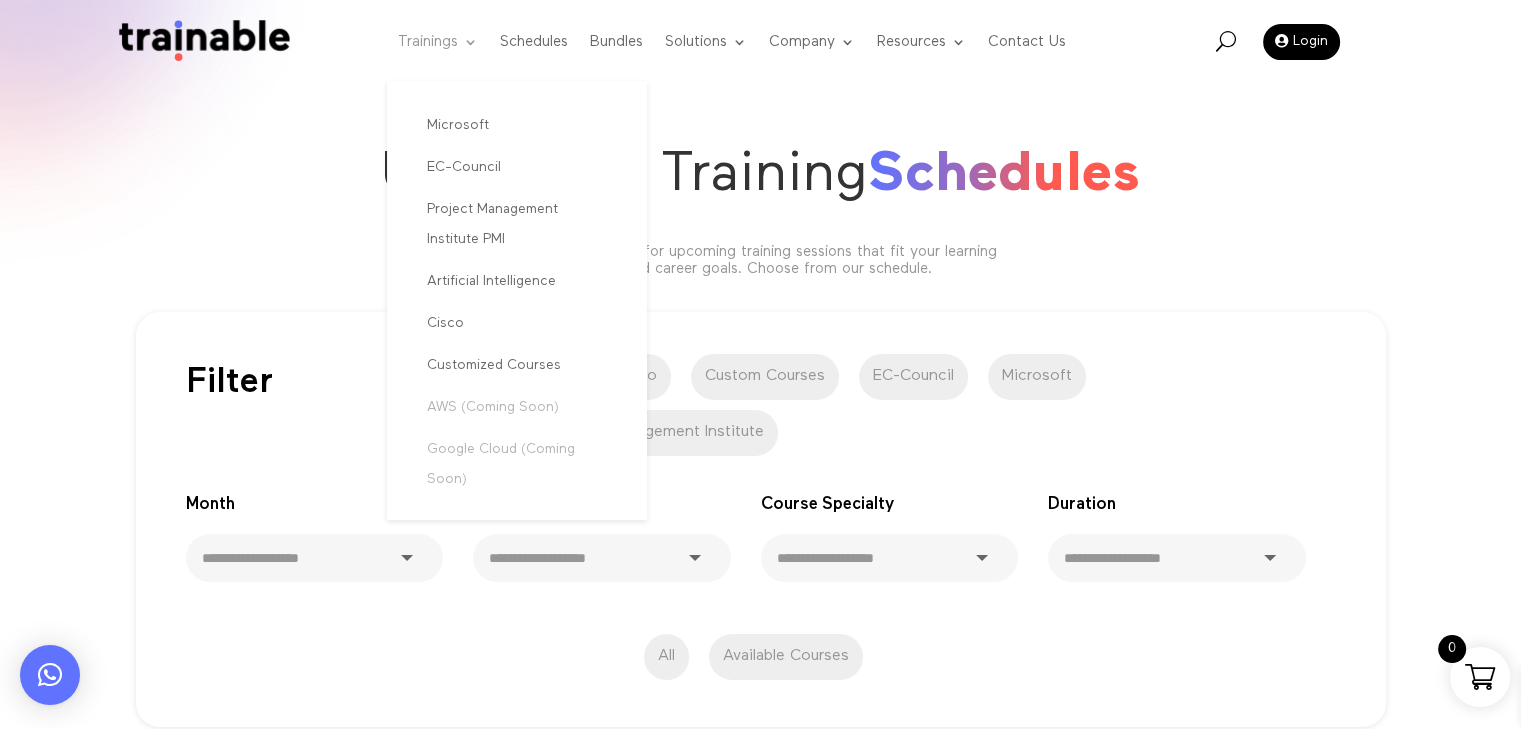 click on "Trainings" at bounding box center [438, 42] 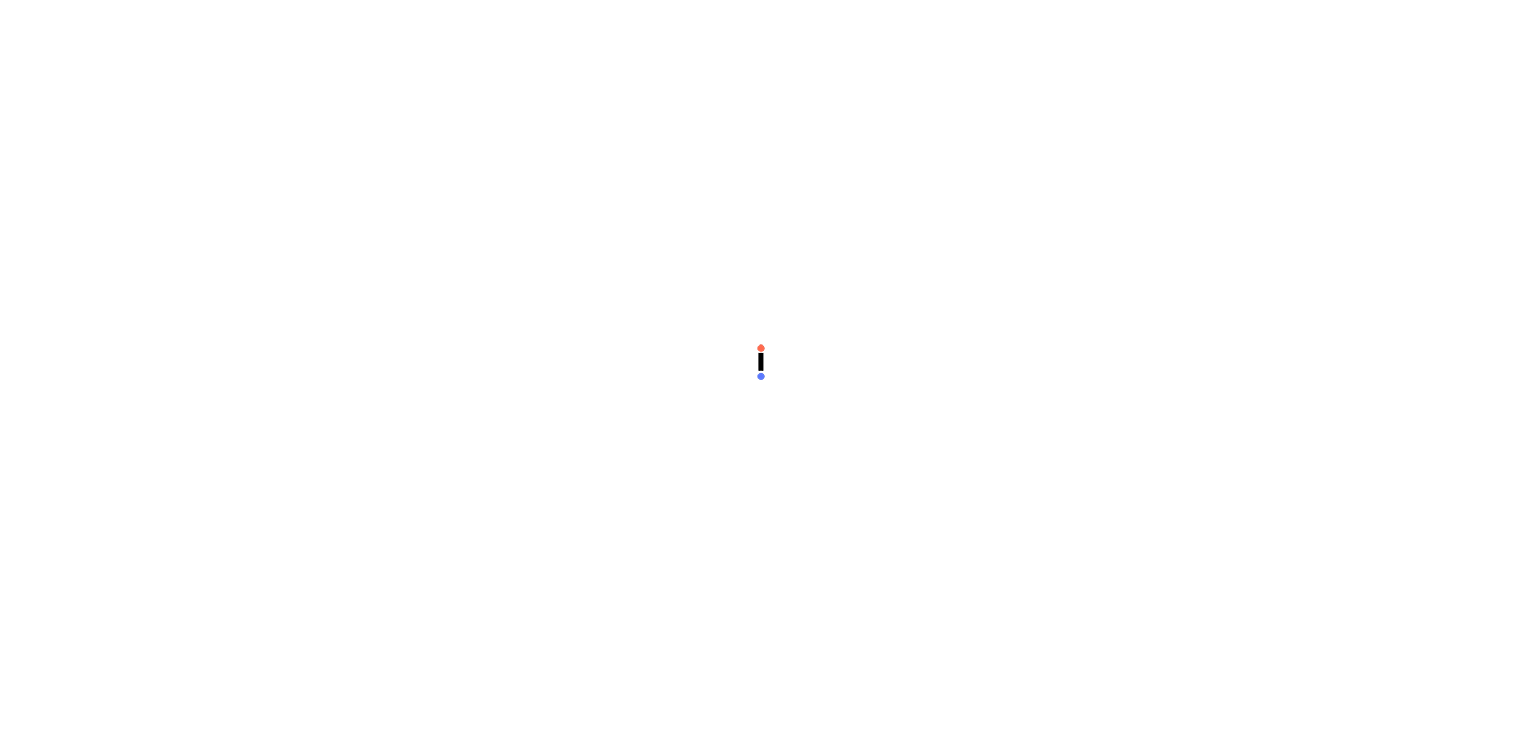 scroll, scrollTop: 0, scrollLeft: 0, axis: both 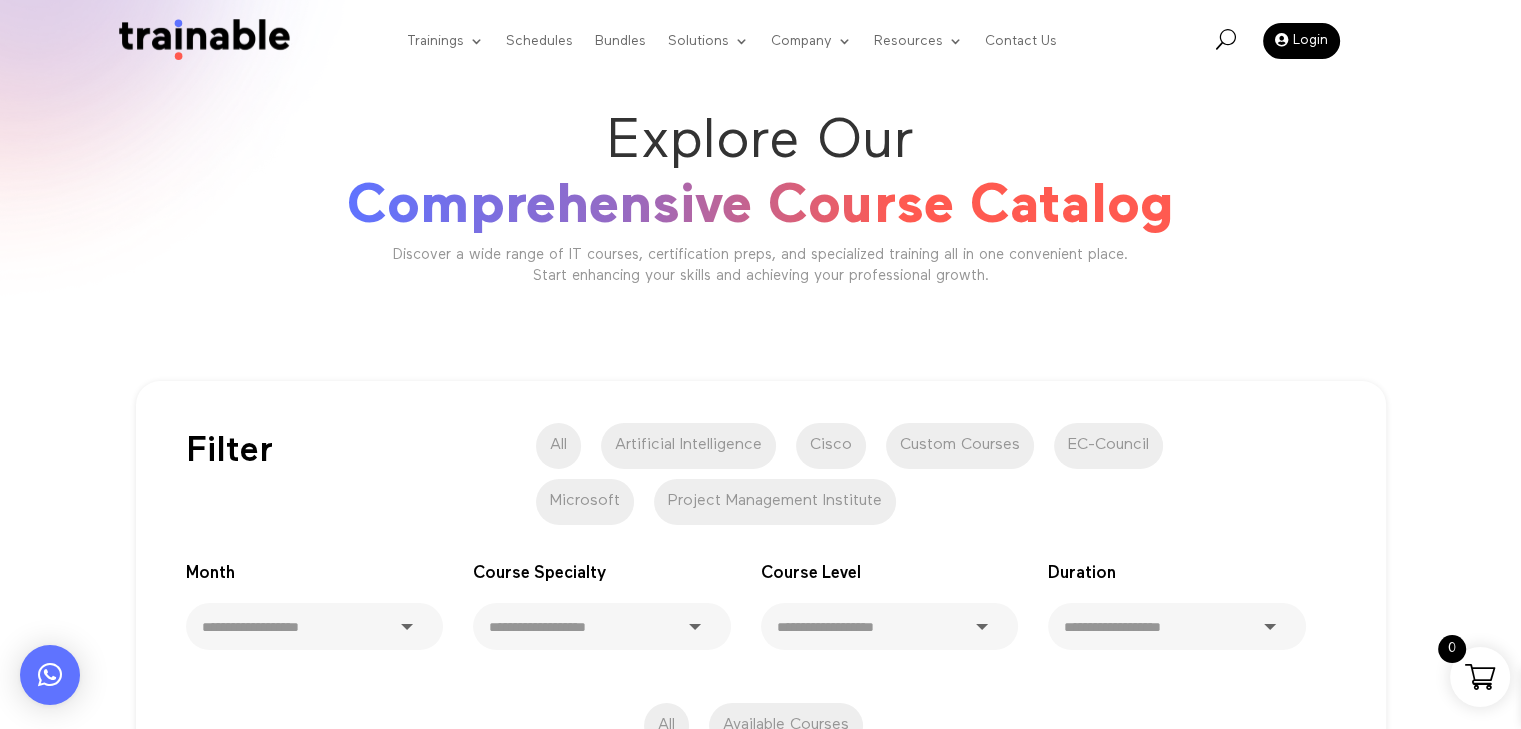 click on "Explore Our
Comprehensive Course Catalog" 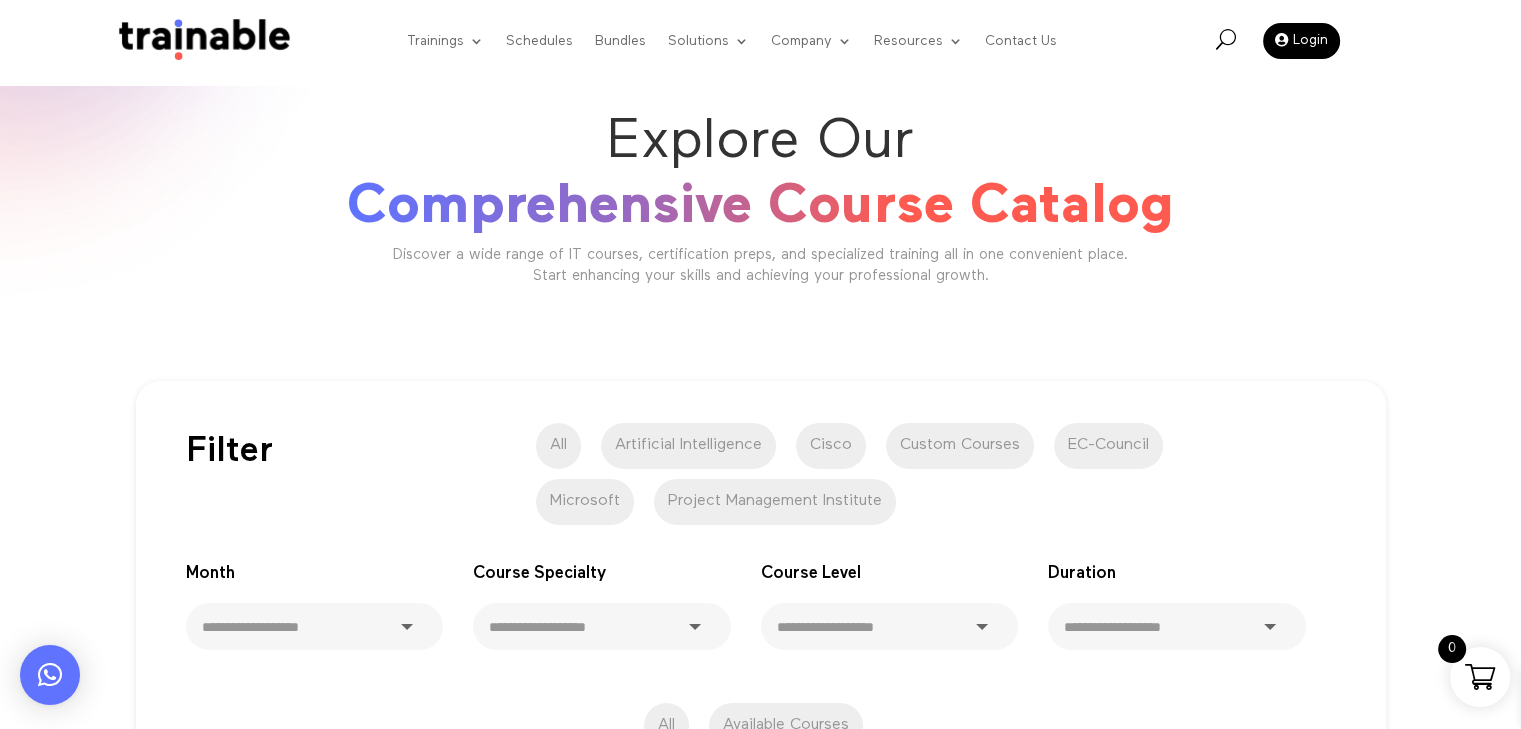 scroll, scrollTop: 0, scrollLeft: 0, axis: both 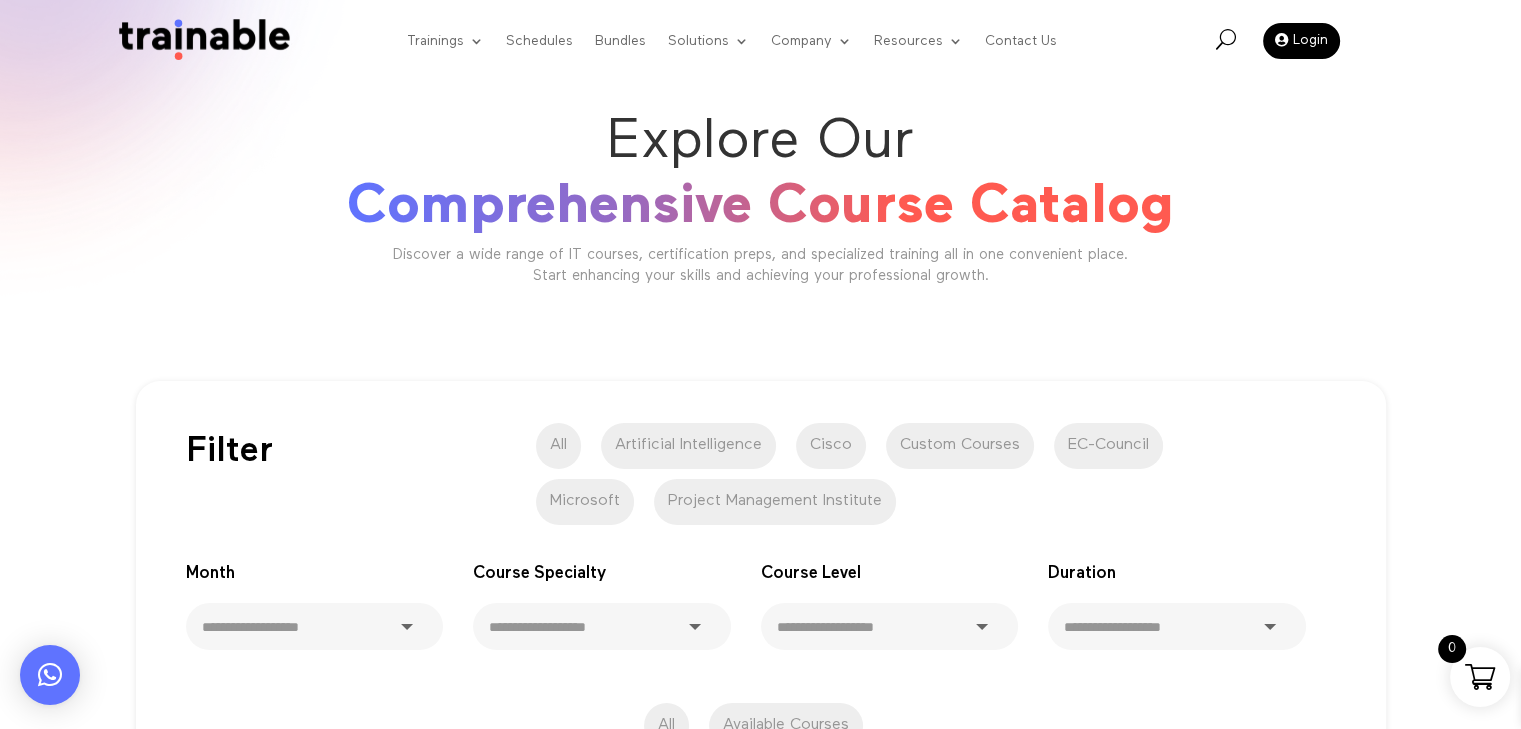 click at bounding box center (199, 41) 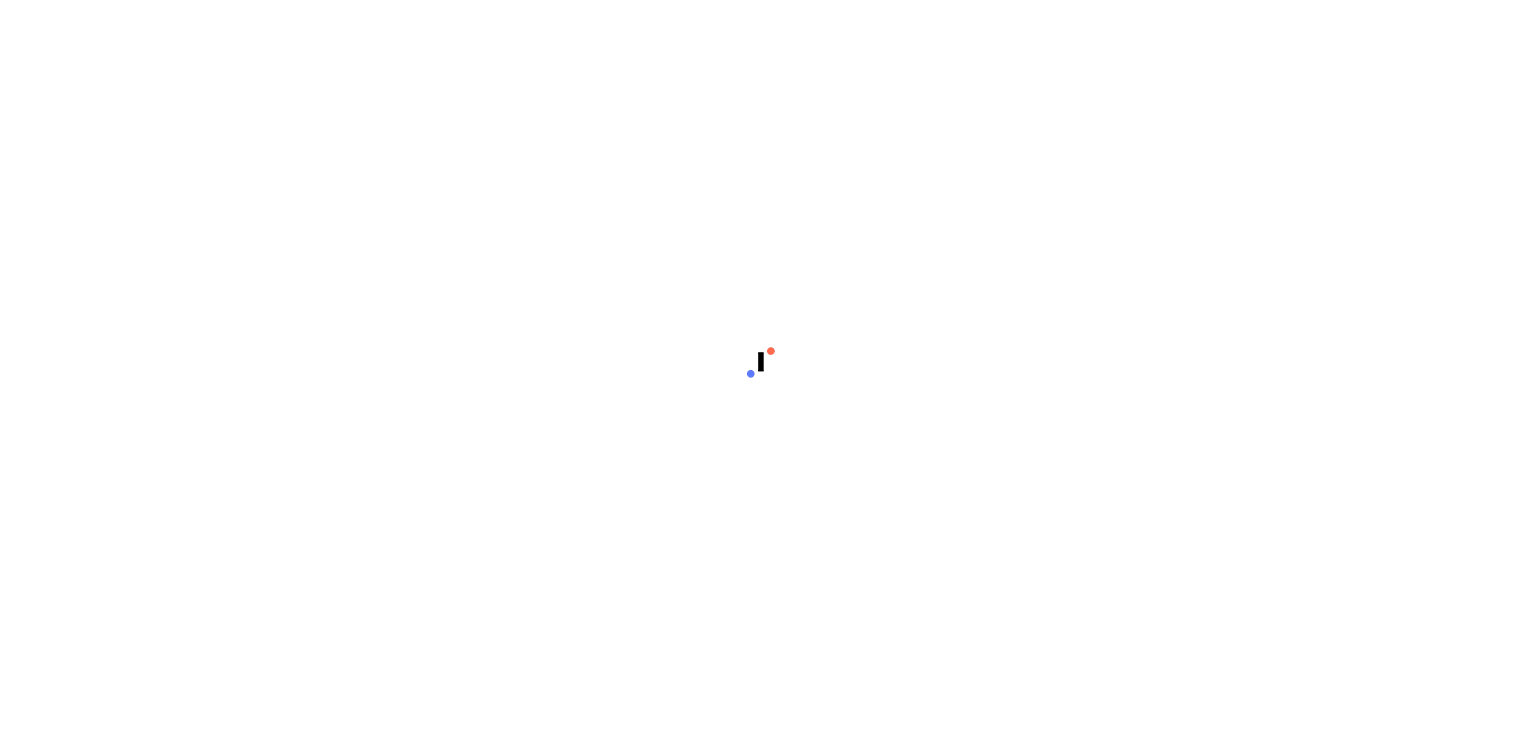 scroll, scrollTop: 0, scrollLeft: 0, axis: both 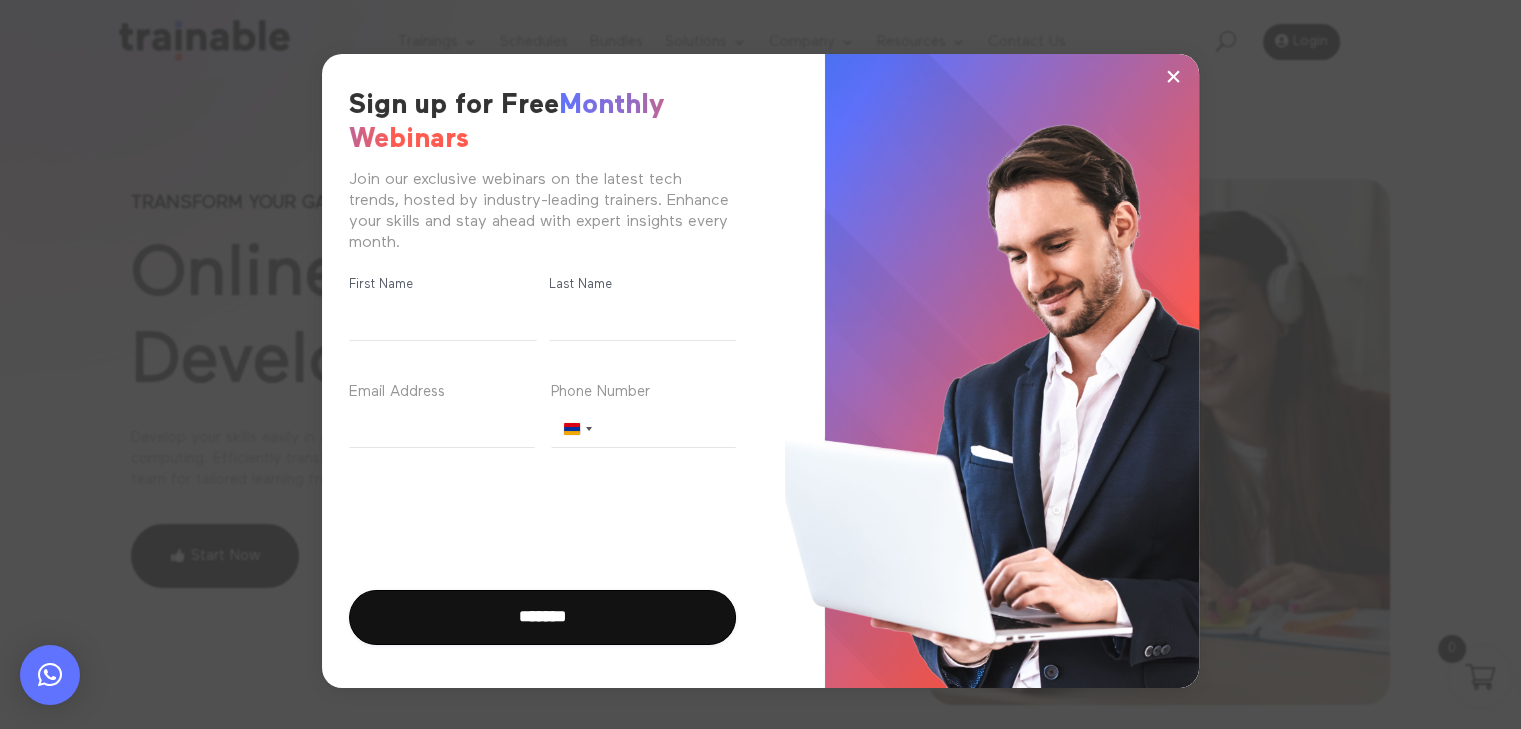 click on "×" at bounding box center [1173, 76] 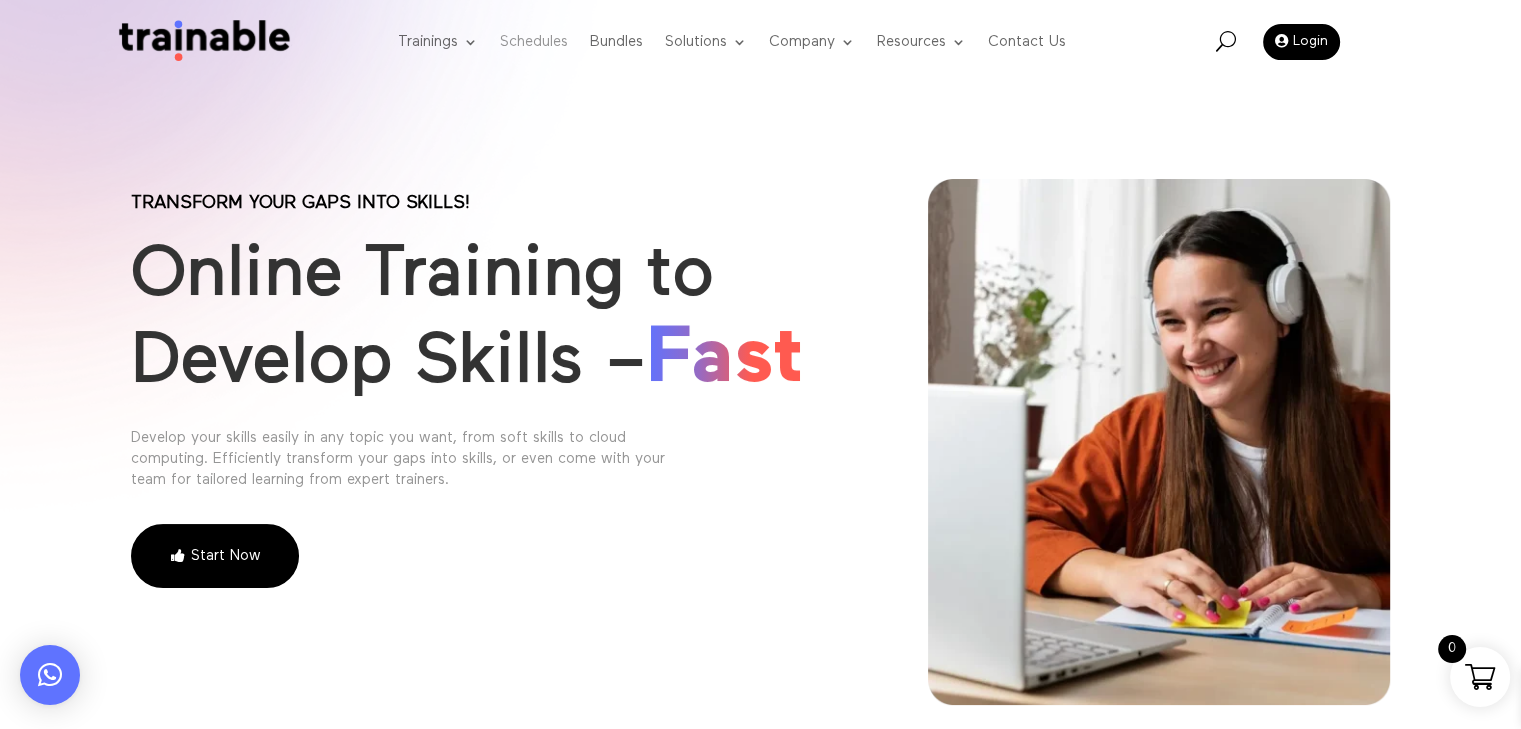 click on "Schedules" at bounding box center [534, 42] 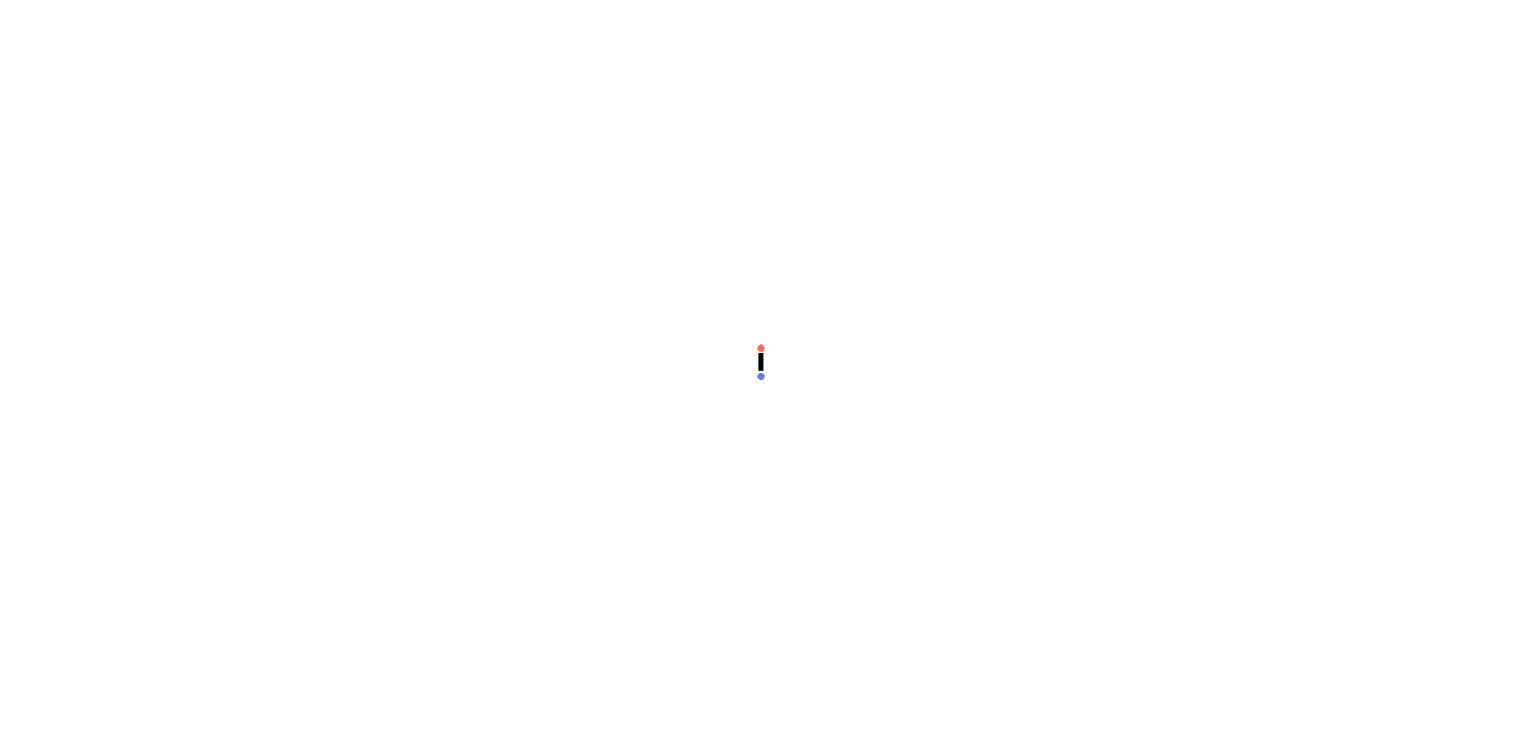 scroll, scrollTop: 0, scrollLeft: 0, axis: both 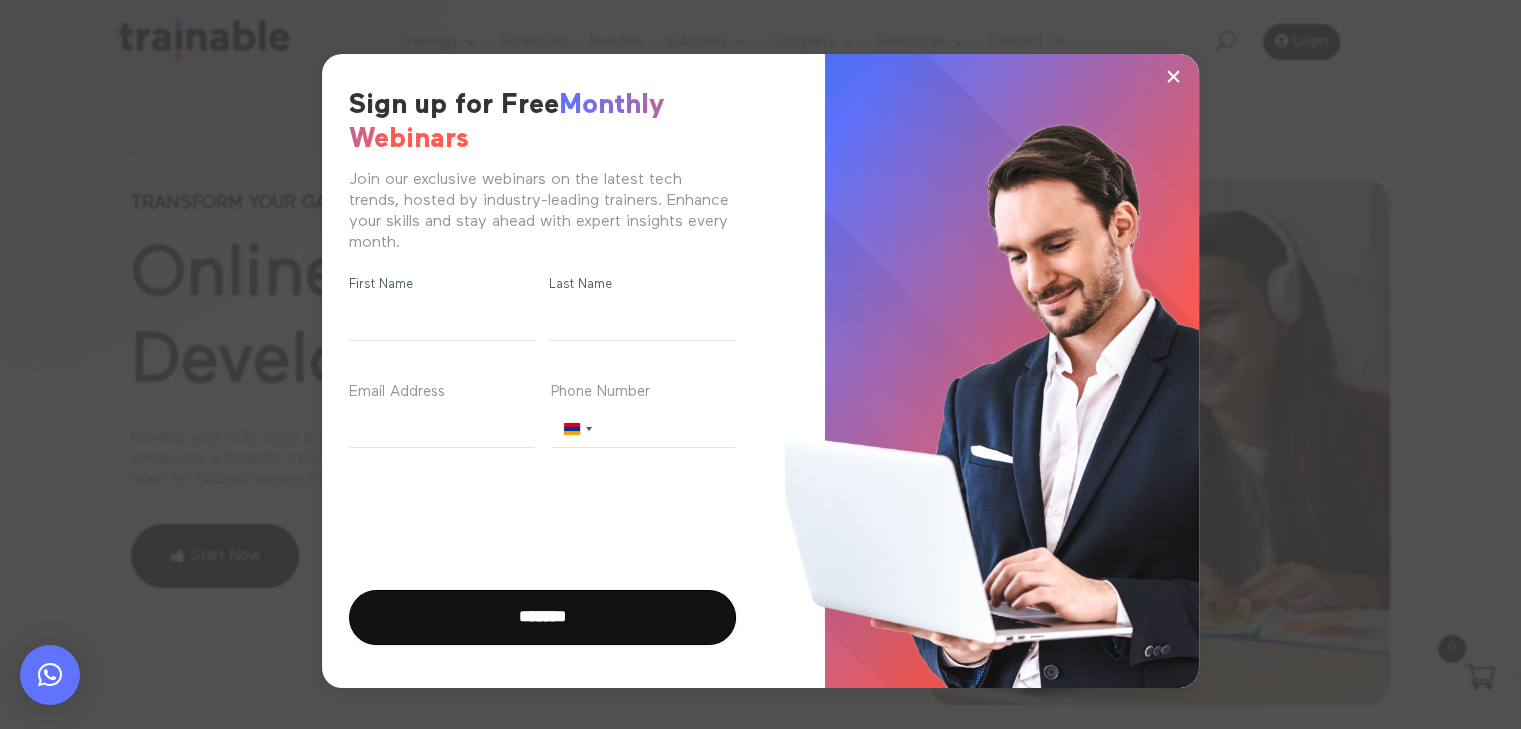 click on "×" at bounding box center (1173, 76) 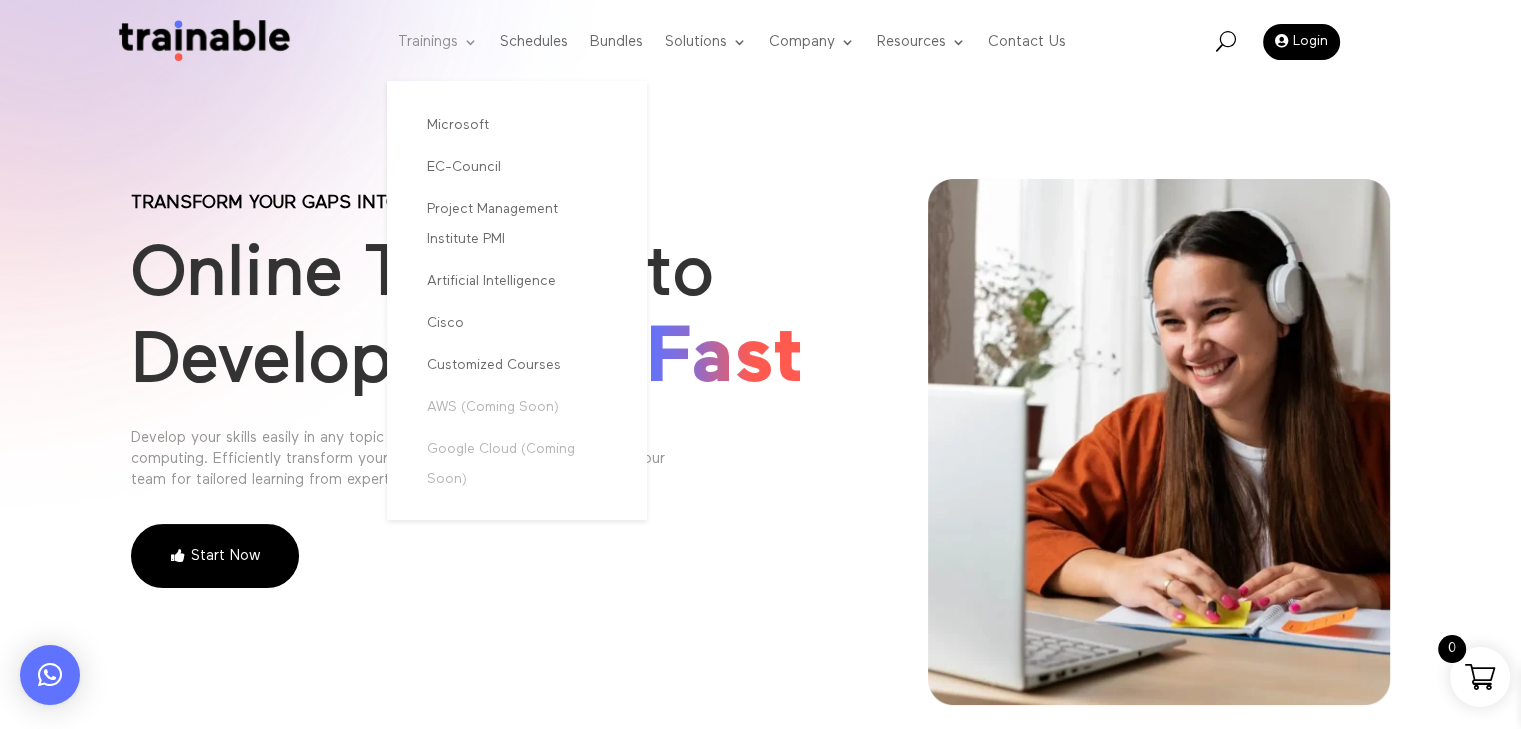click on "Trainings" at bounding box center [438, 42] 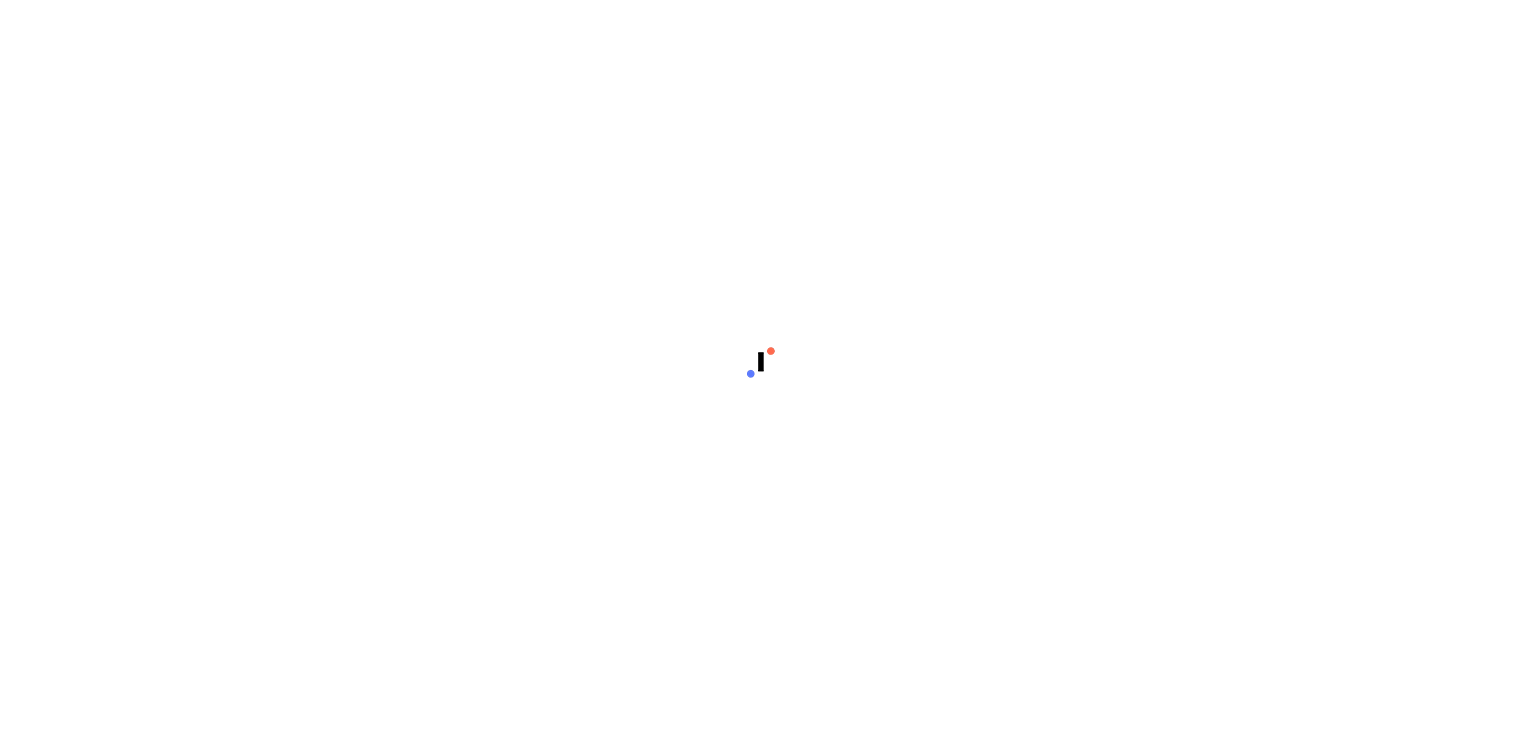 scroll, scrollTop: 0, scrollLeft: 0, axis: both 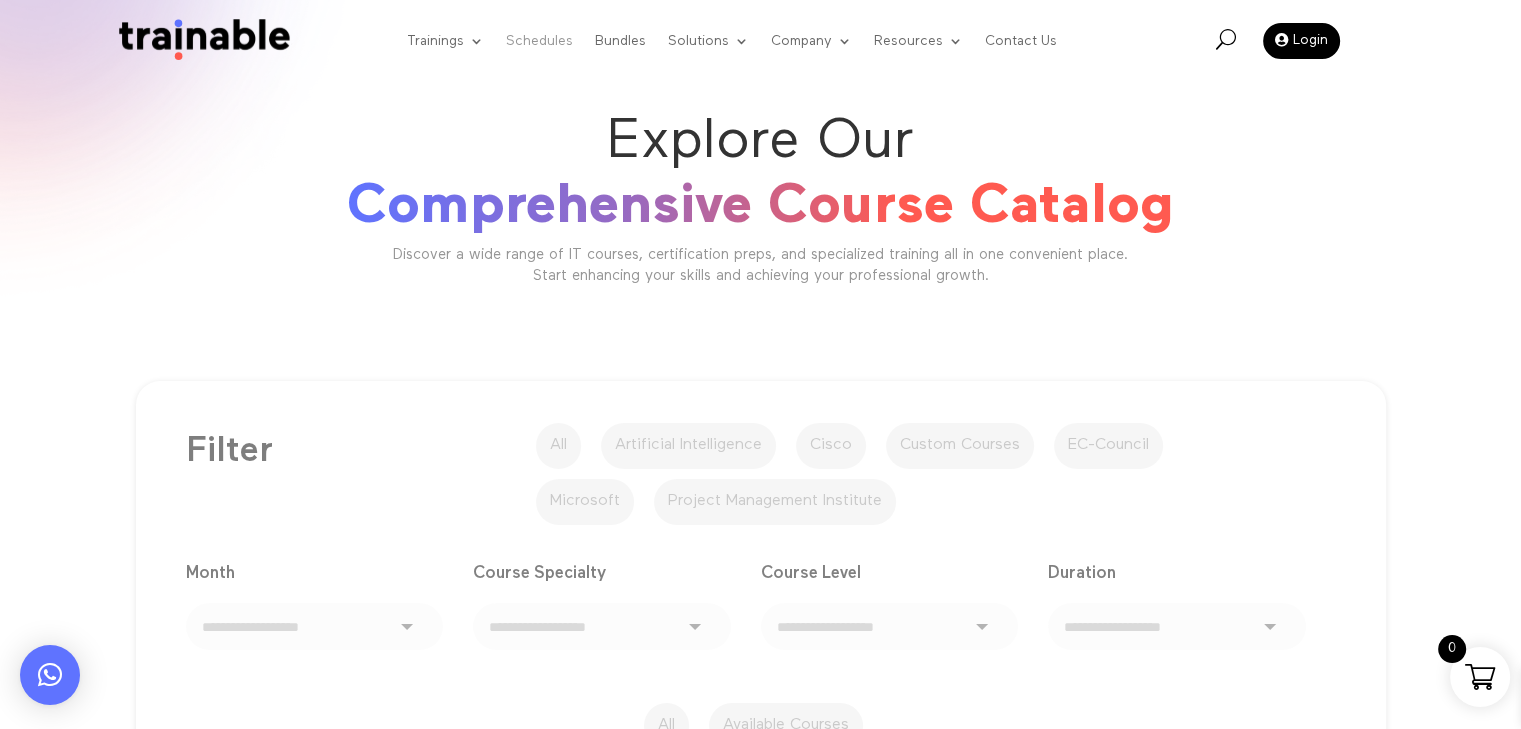 click on "Schedules" at bounding box center (539, 41) 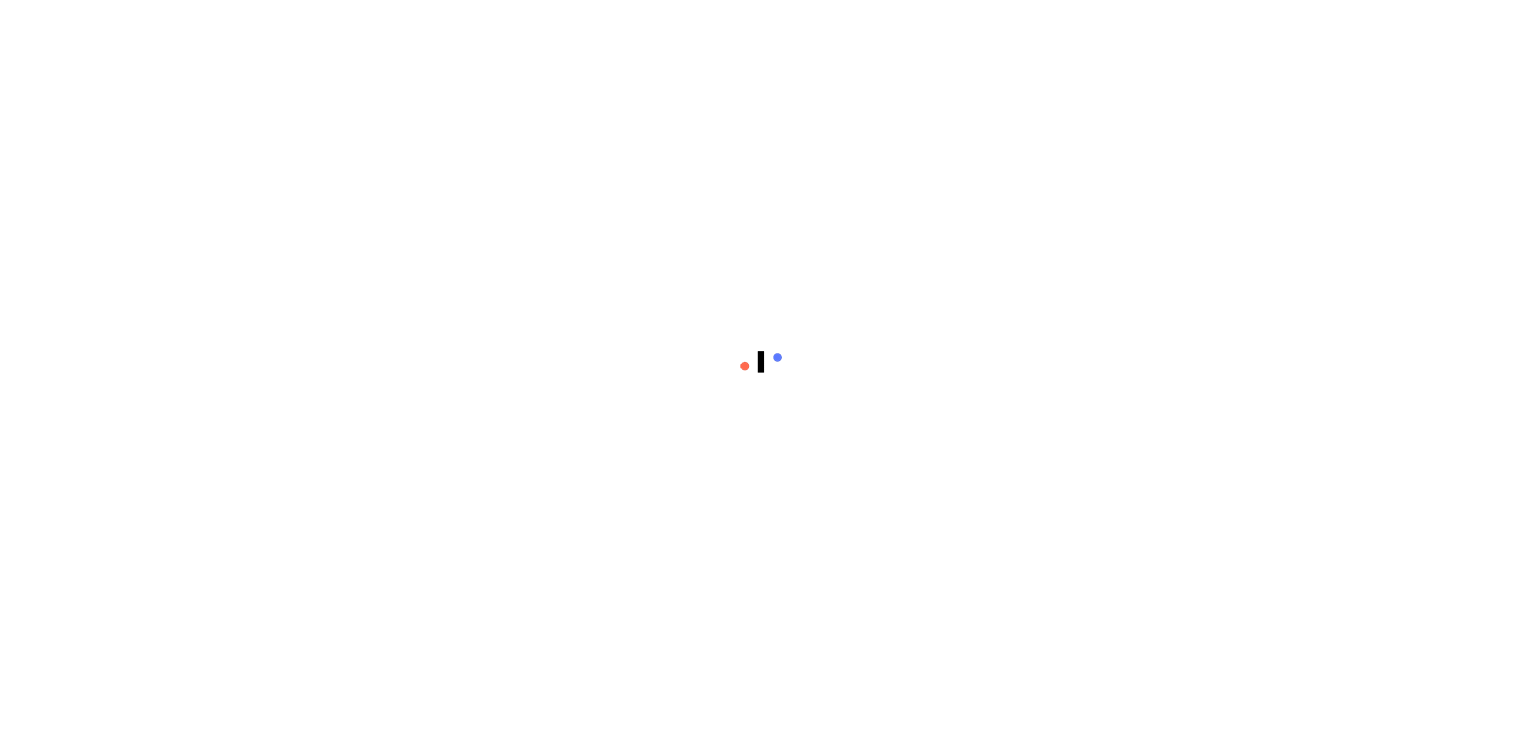 scroll, scrollTop: 0, scrollLeft: 0, axis: both 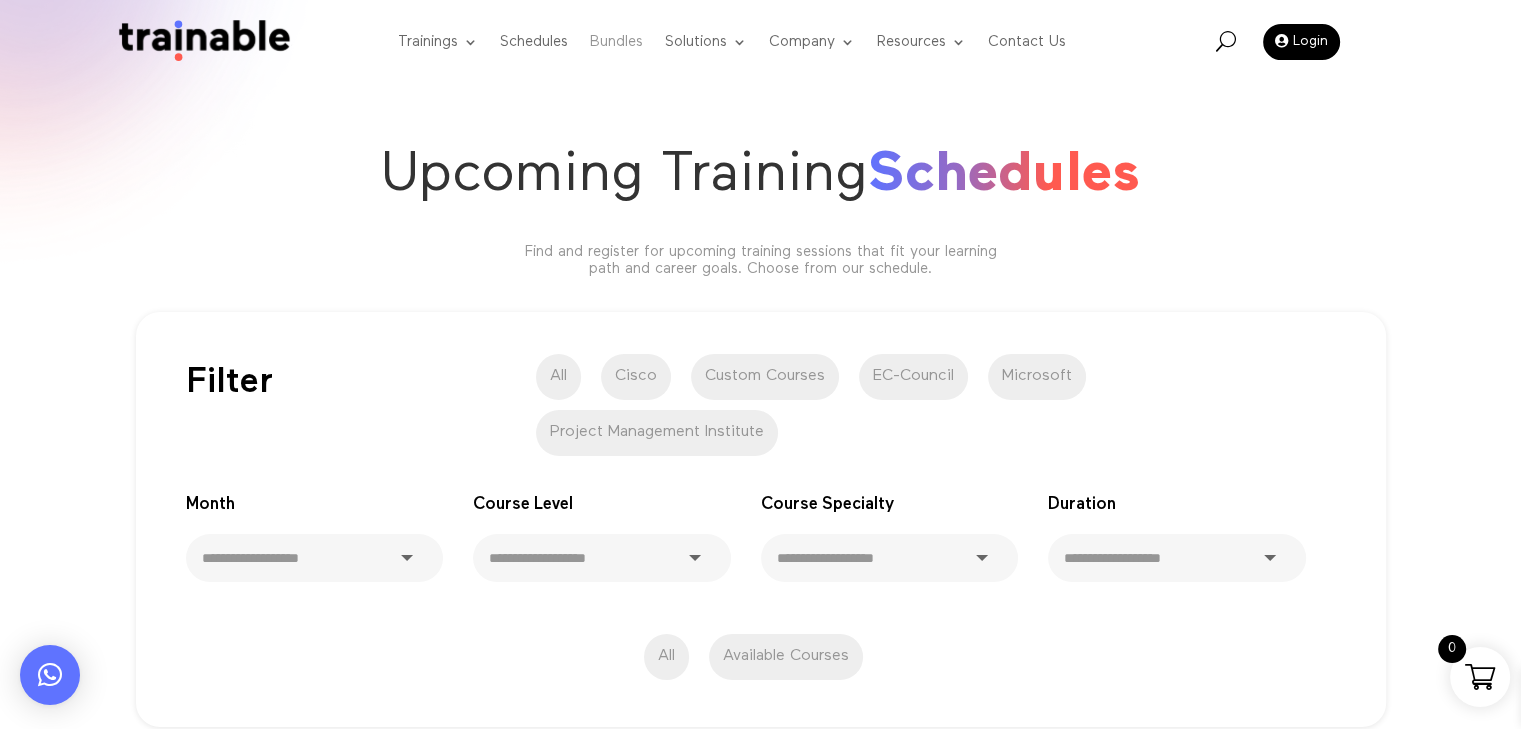 click on "Bundles" at bounding box center (616, 42) 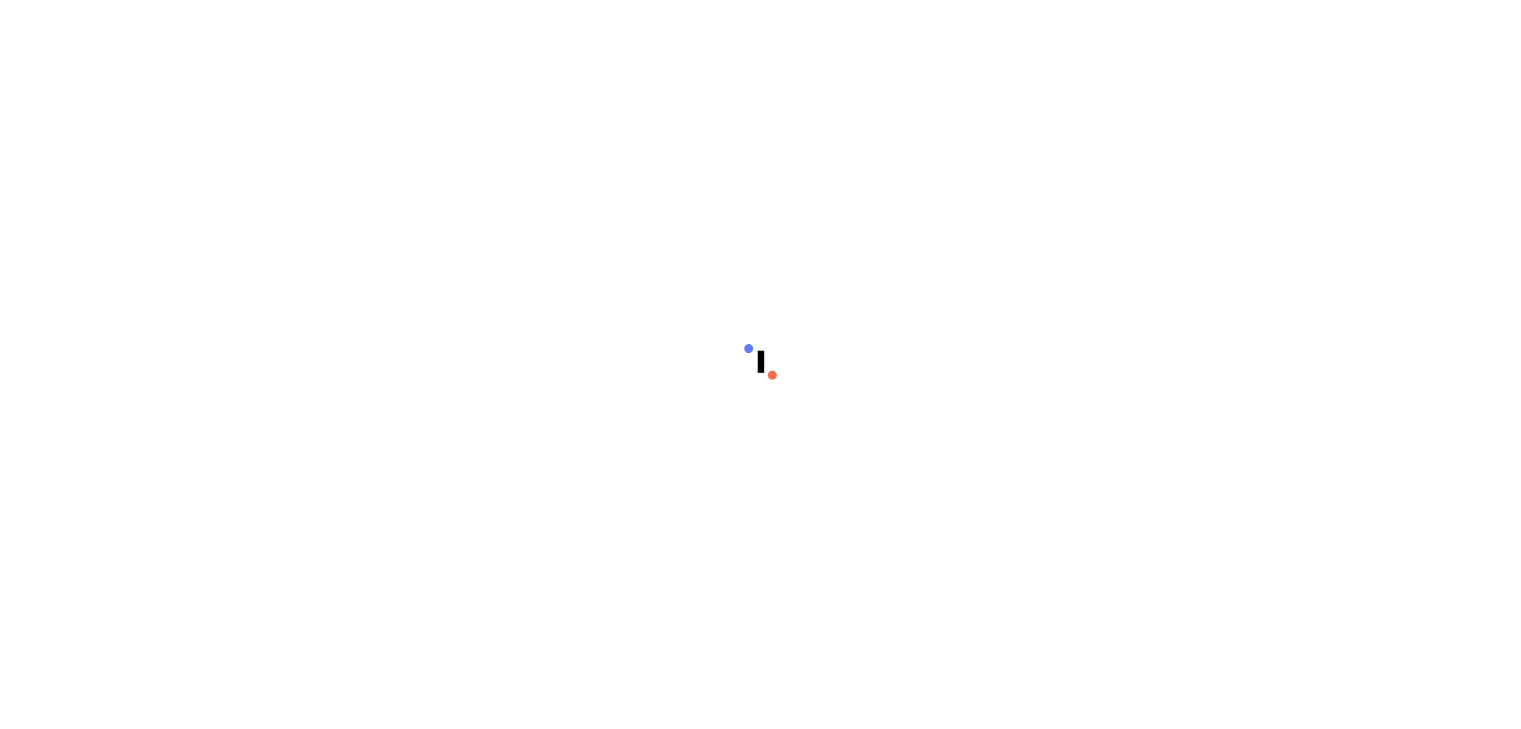 scroll, scrollTop: 0, scrollLeft: 0, axis: both 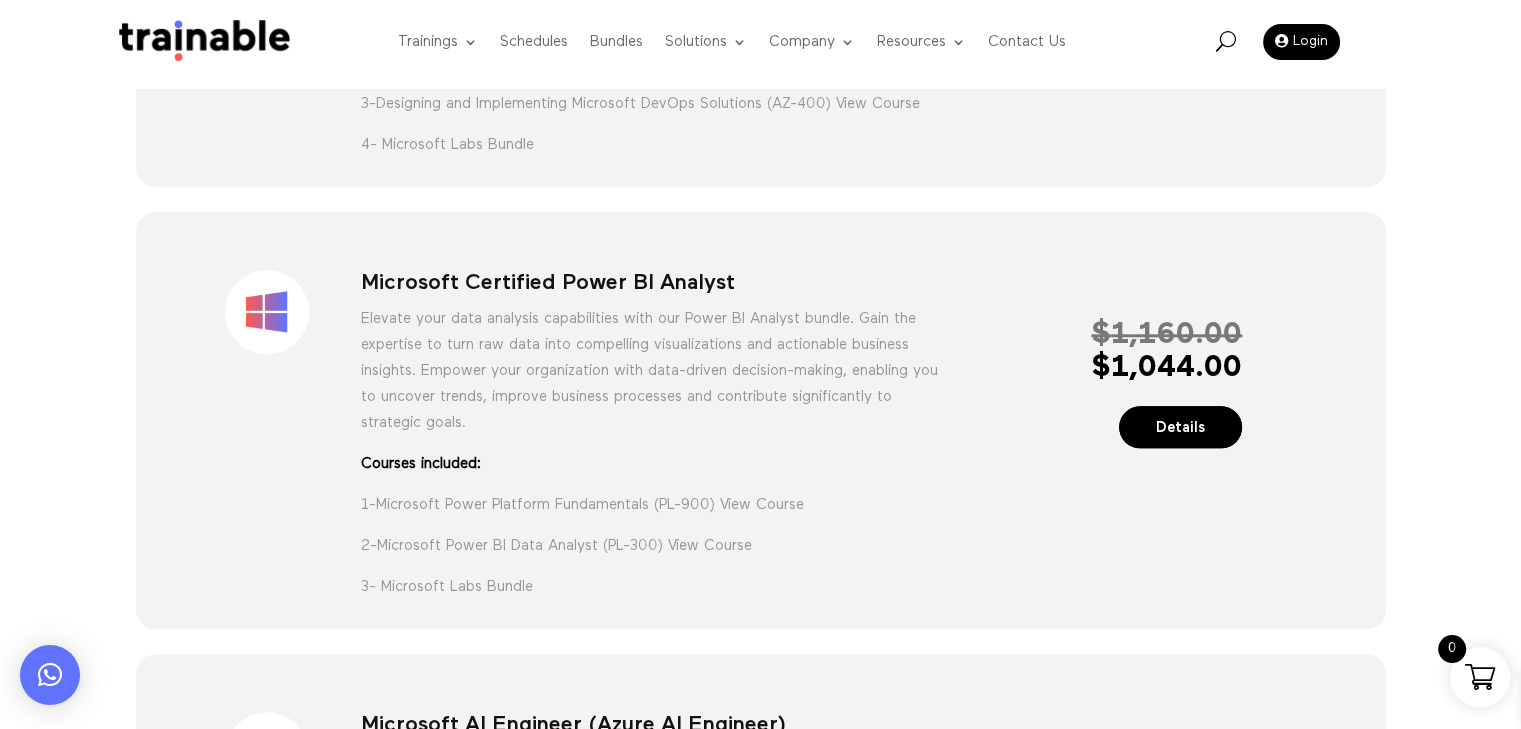 click at bounding box center [199, 42] 